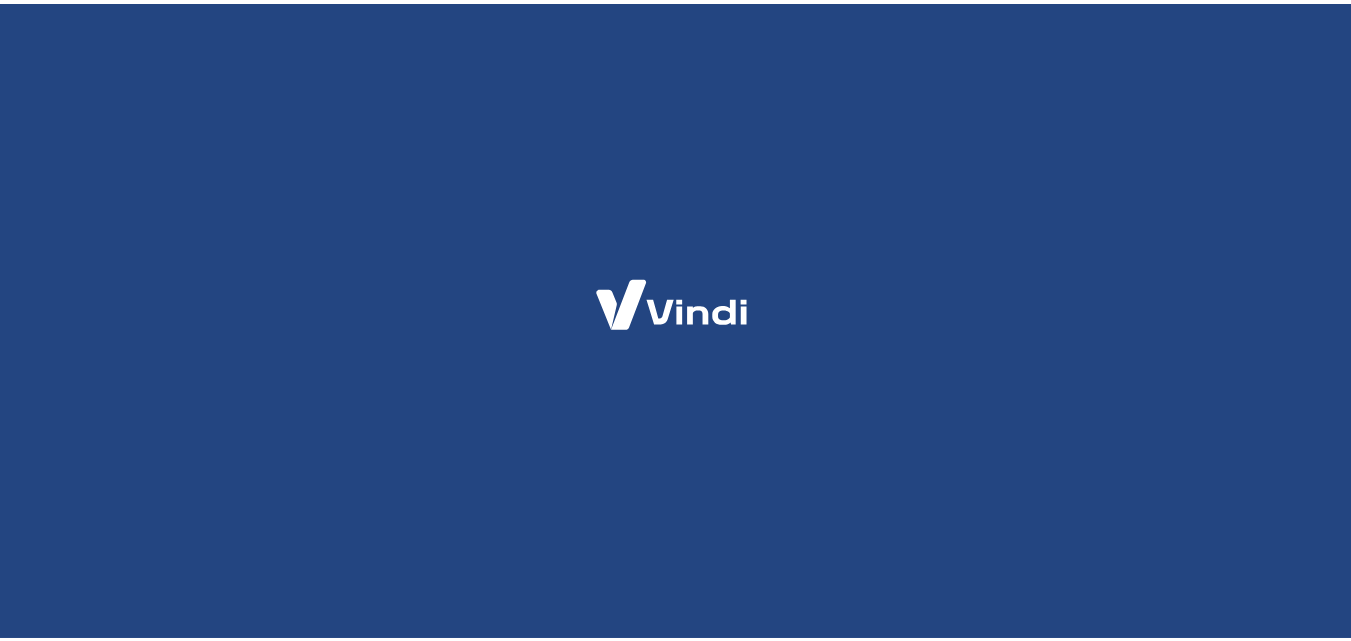 scroll, scrollTop: 0, scrollLeft: 0, axis: both 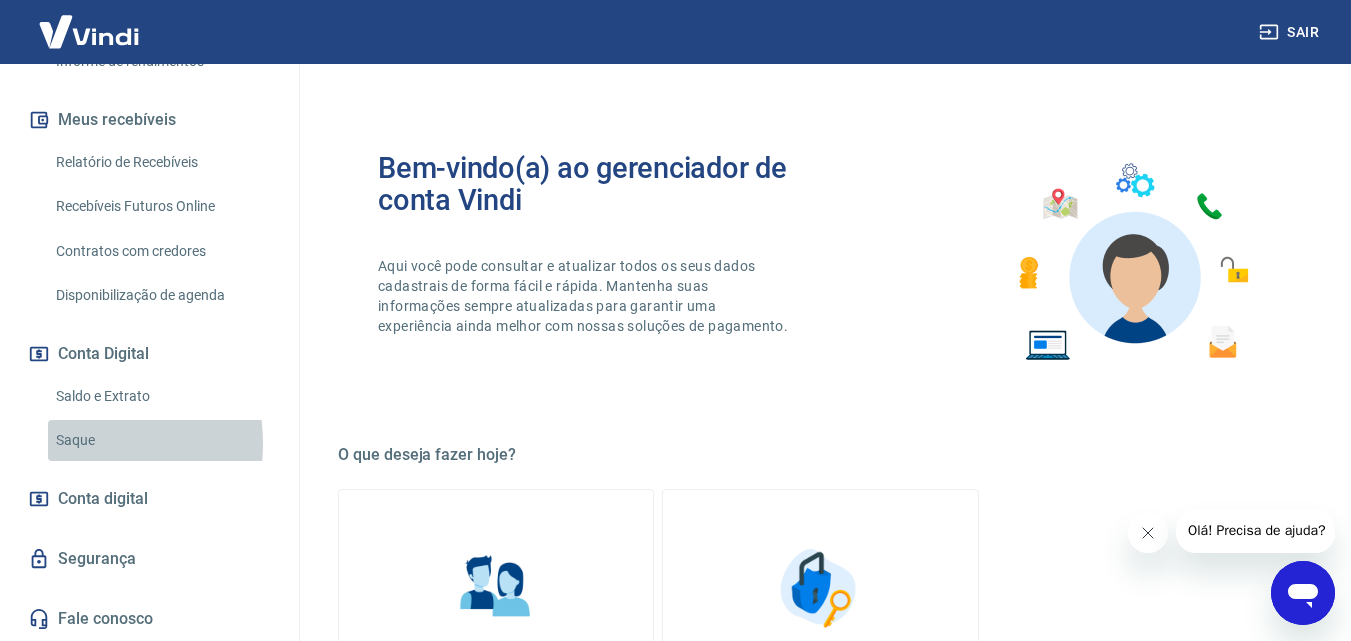 click on "Saque" at bounding box center (161, 440) 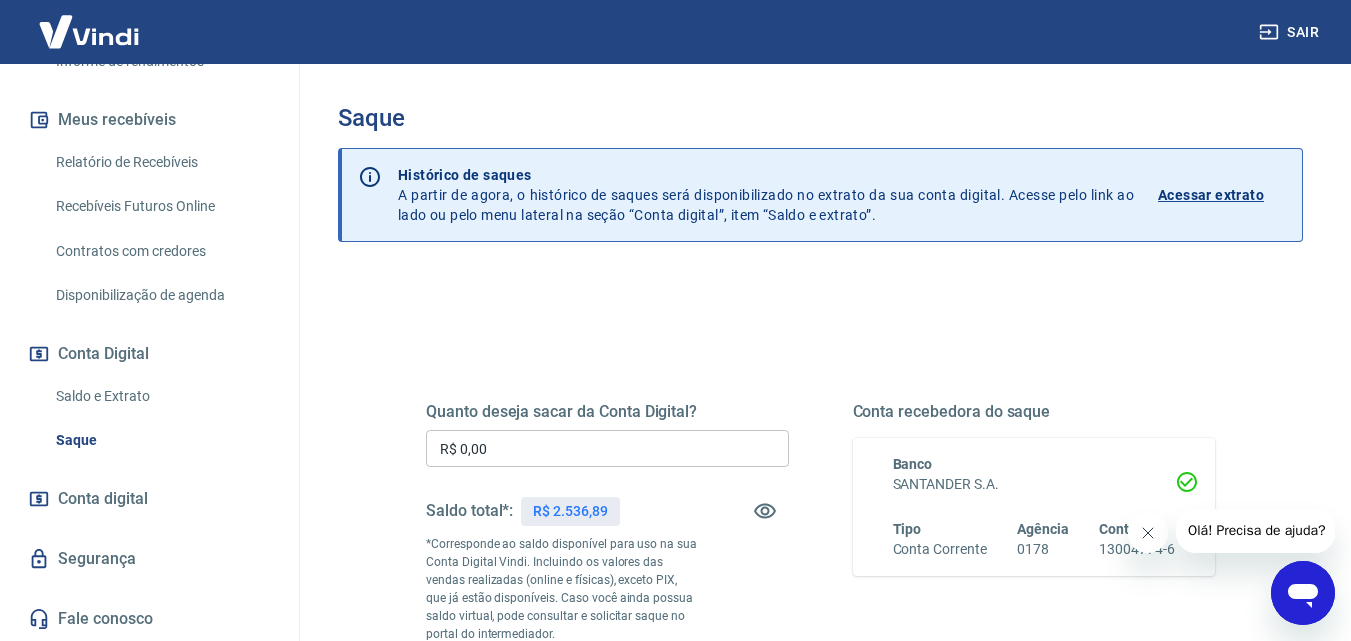 click on "Quanto deseja sacar da Conta Digital? R$ 0,00 ​ Saldo total*: R$ 2.536,89 *Corresponde ao saldo disponível para uso na sua Conta Digital Vindi. Incluindo os valores das vendas realizadas (online e físicas), exceto PIX, que já estão disponíveis. Caso você ainda possua saldo virtual, pode consultar e solicitar saque no portal do intermediador. Saldo restante: R$ 2.536,89 Conta recebedora do saque Banco SANTANDER S.A. Tipo Conta Corrente Agência 0178 Conta 13004774-6 Solicitar saque" at bounding box center (820, 563) 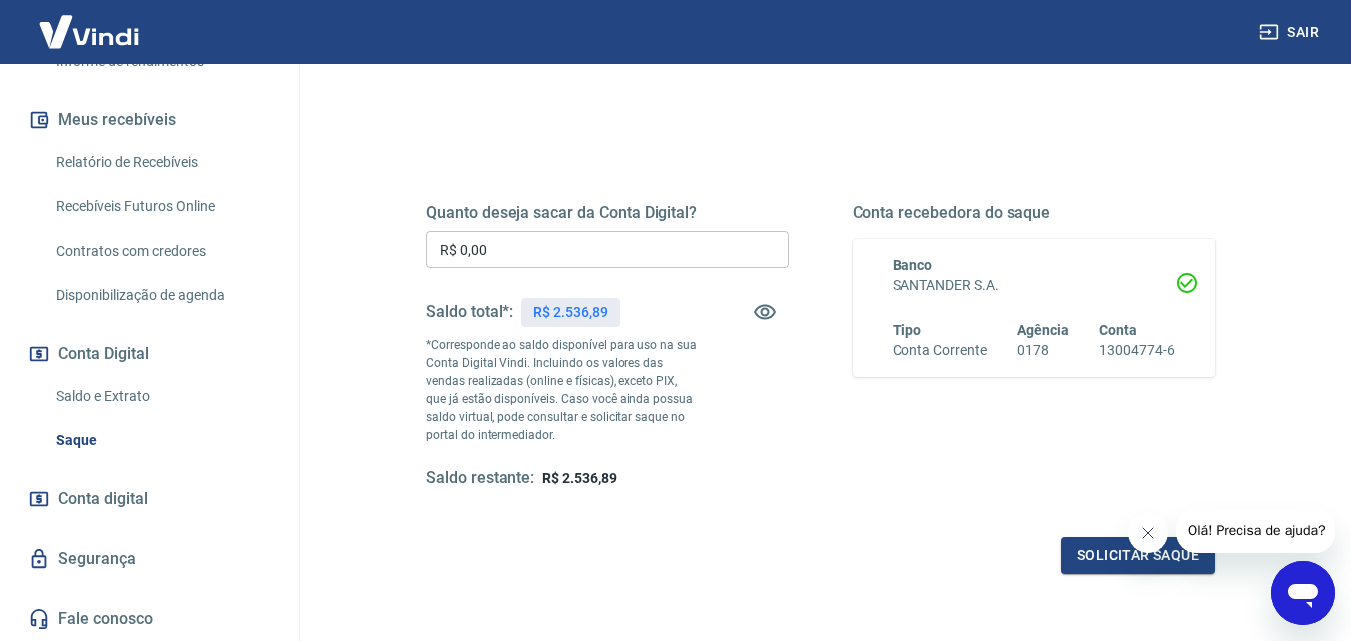 scroll, scrollTop: 200, scrollLeft: 0, axis: vertical 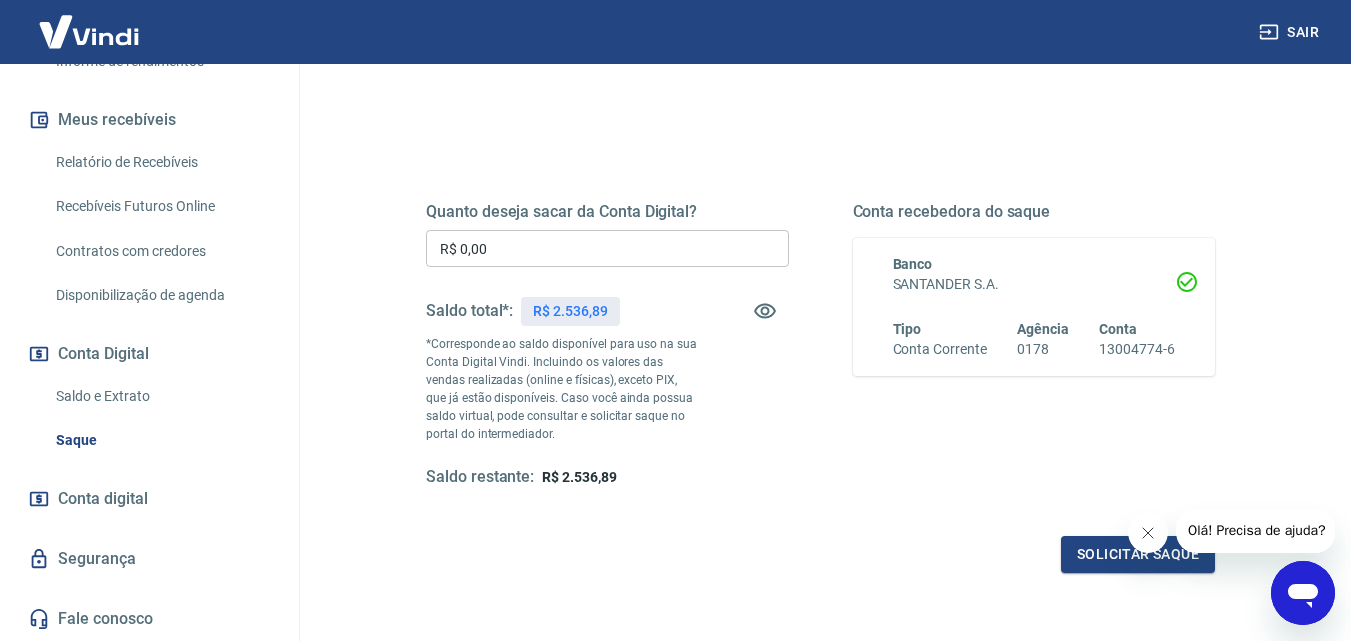 click on "R$ 0,00" at bounding box center [607, 248] 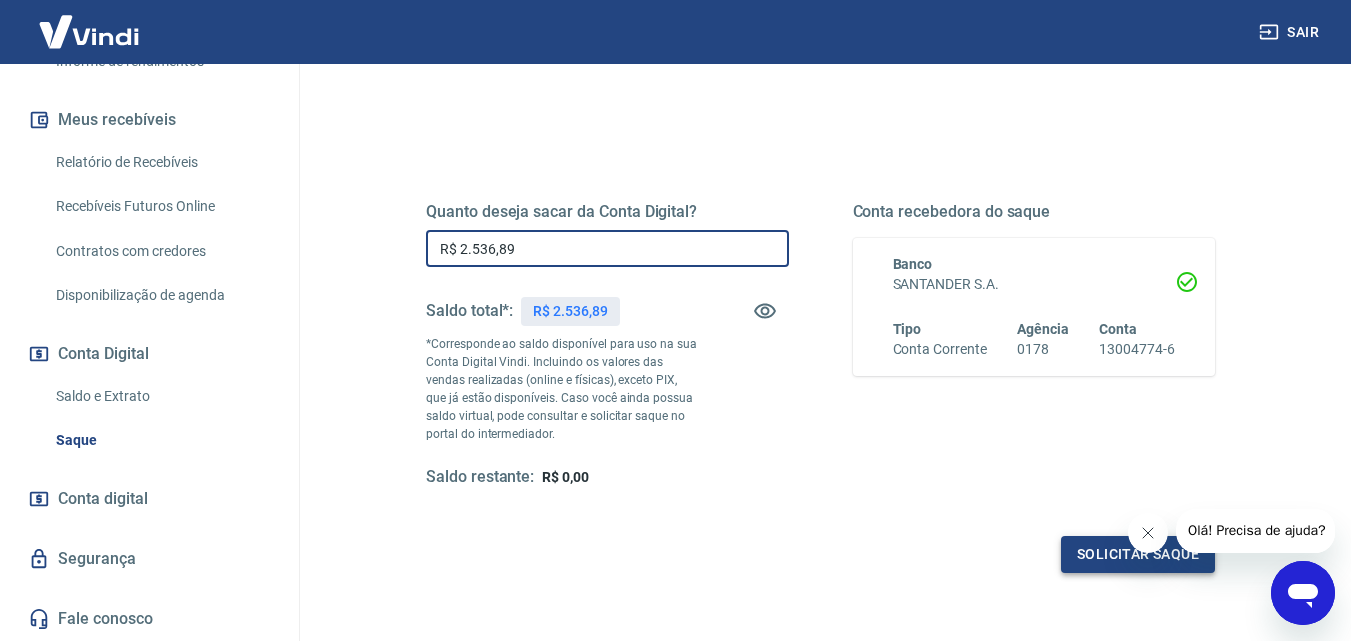 type on "R$ 2.536,89" 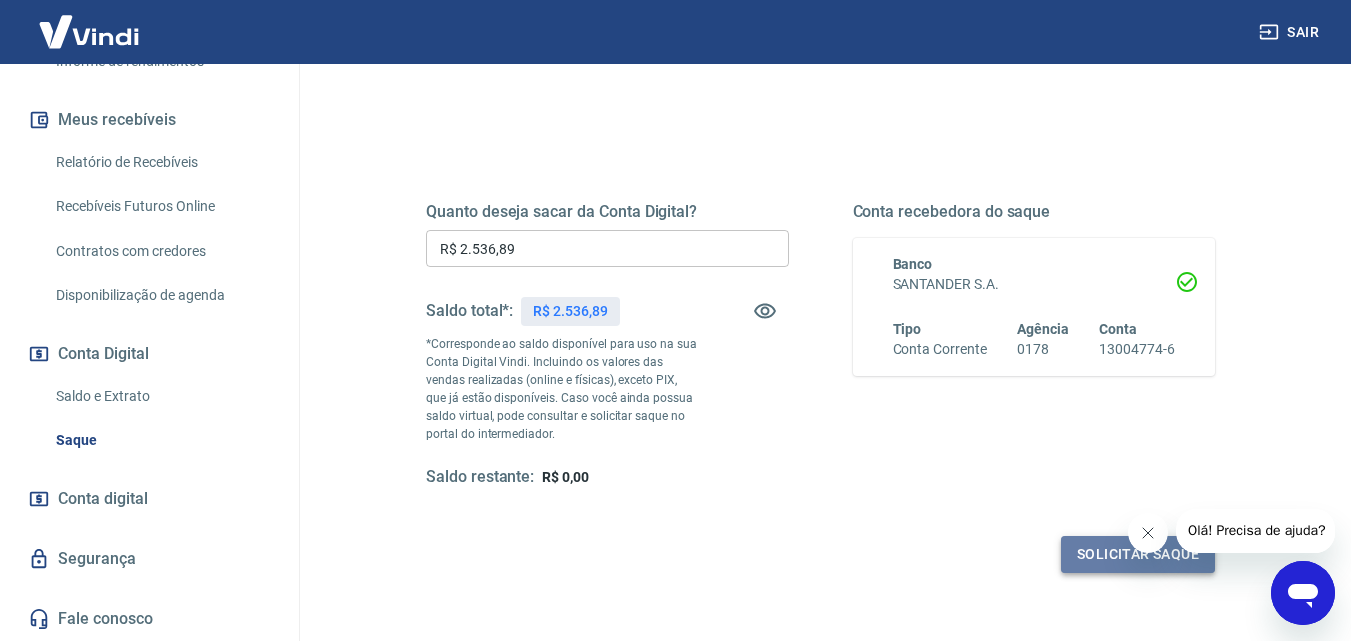 click on "Solicitar saque" at bounding box center [1138, 554] 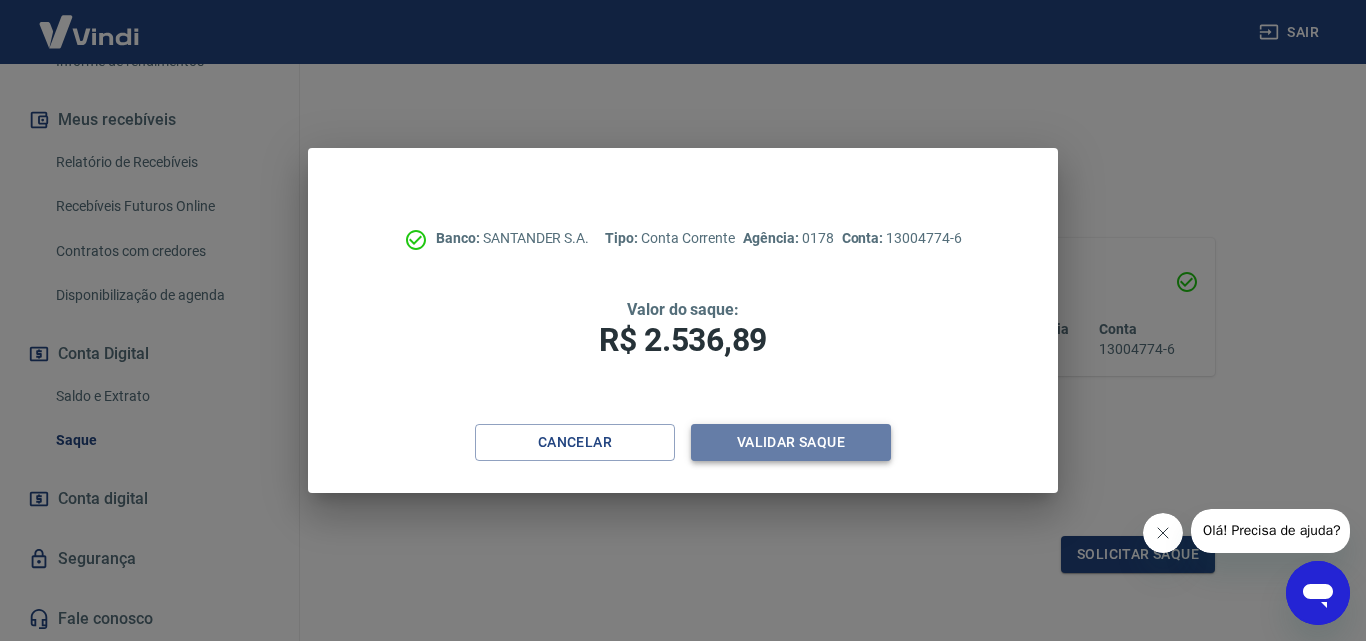 click on "Validar saque" at bounding box center [791, 442] 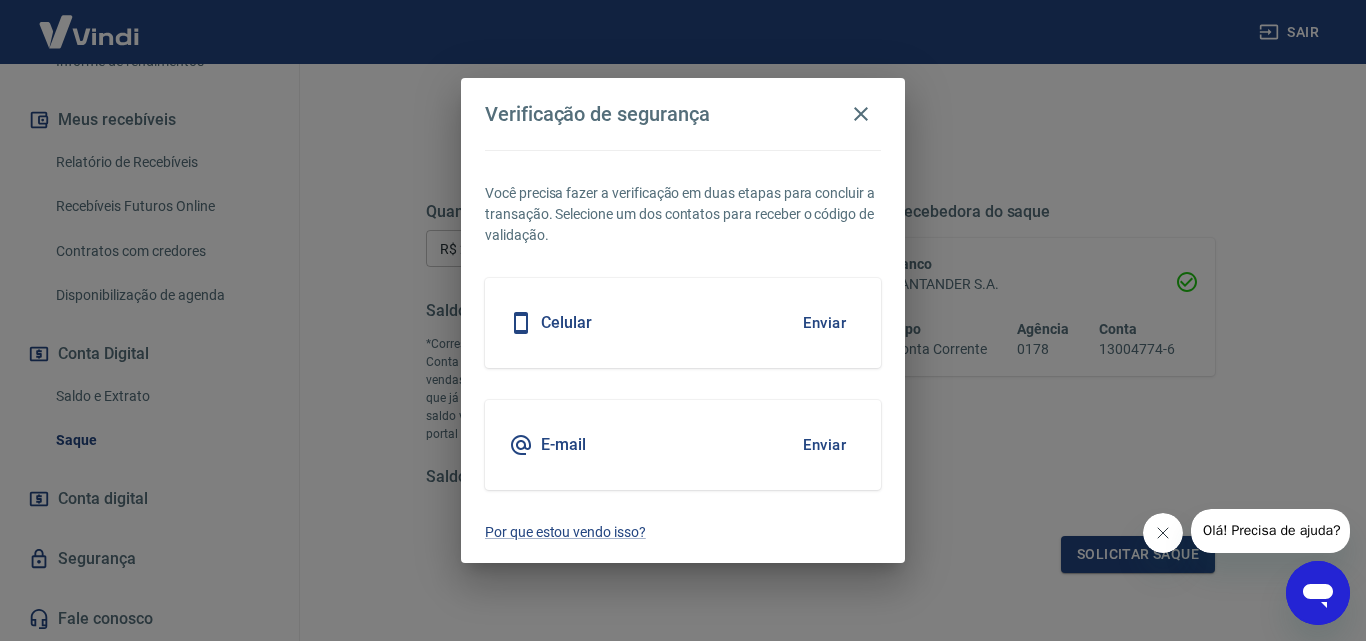 click on "Enviar" at bounding box center [824, 323] 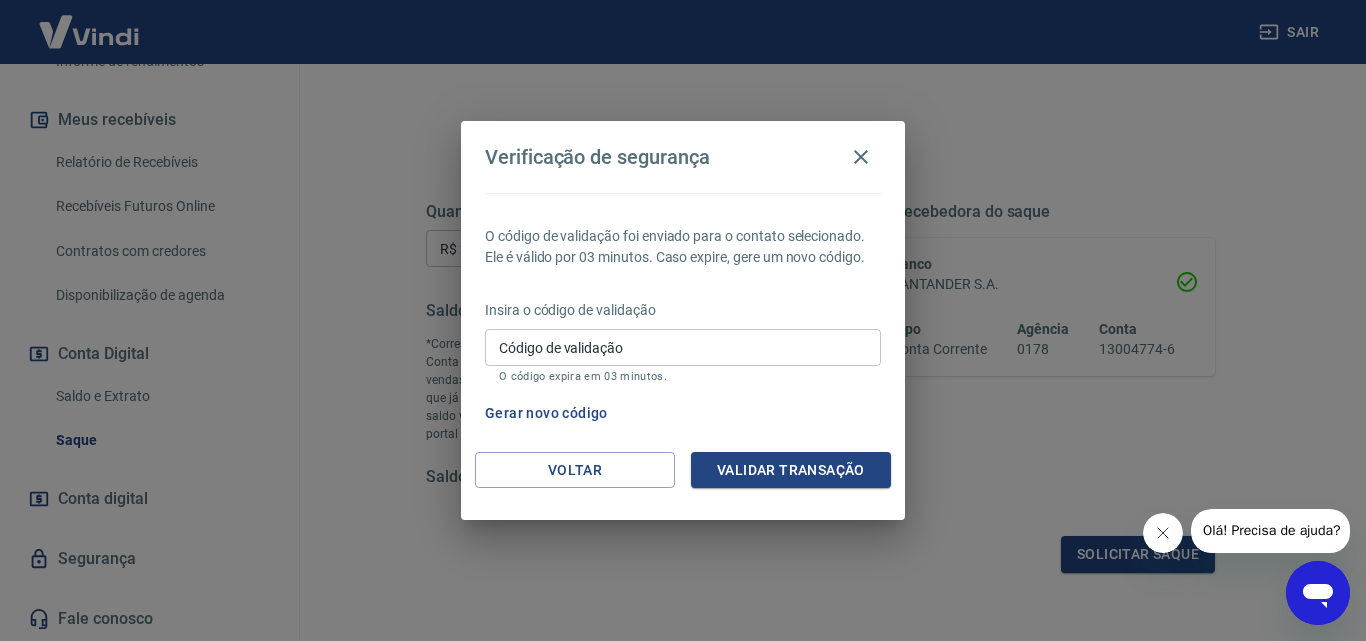click on "Código de validação" at bounding box center [683, 347] 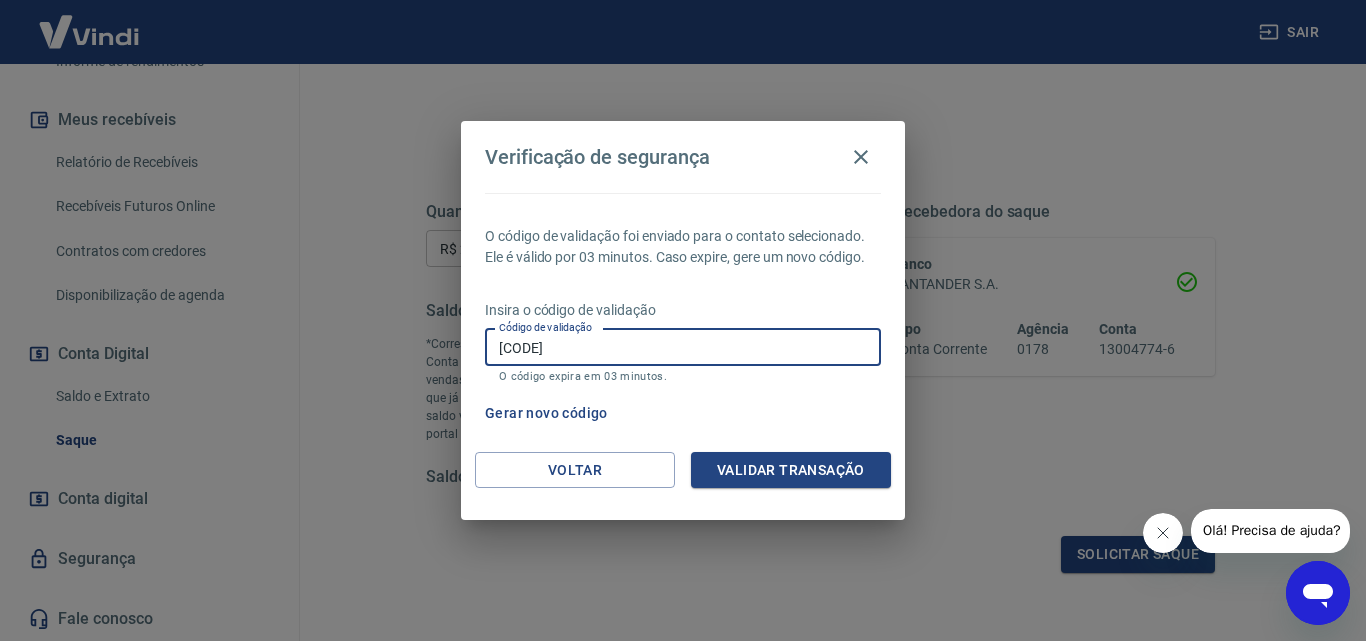 type on "292948" 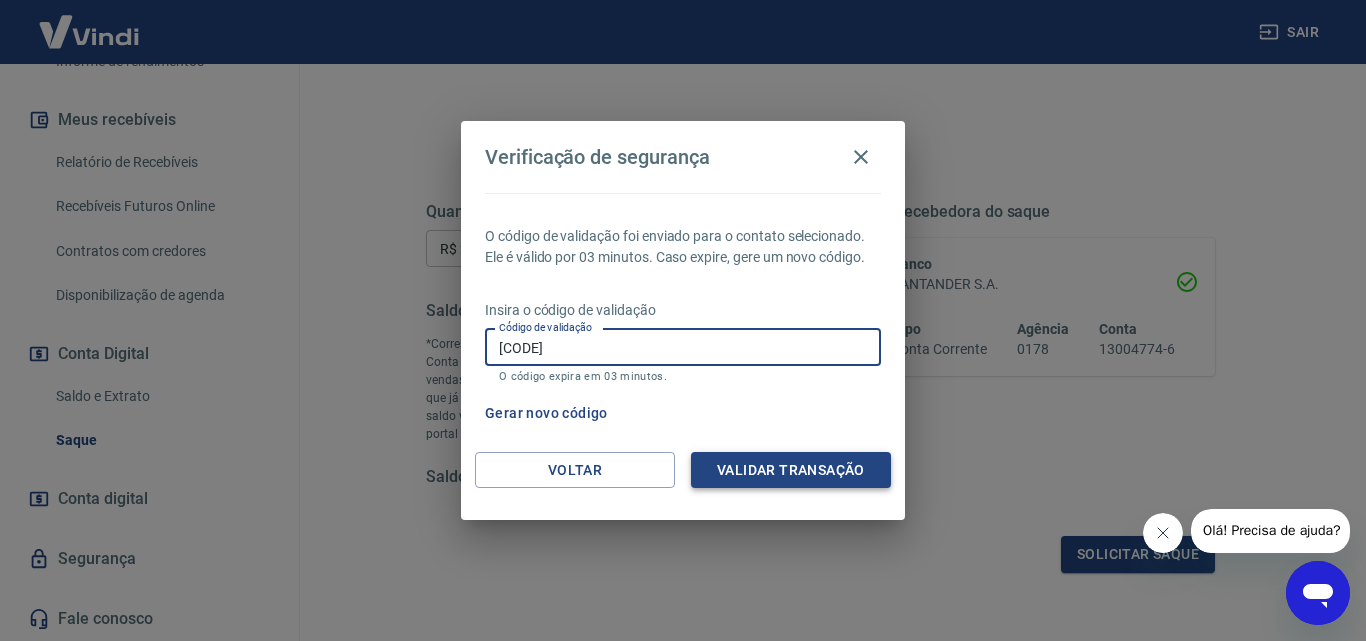 click on "Validar transação" at bounding box center (791, 470) 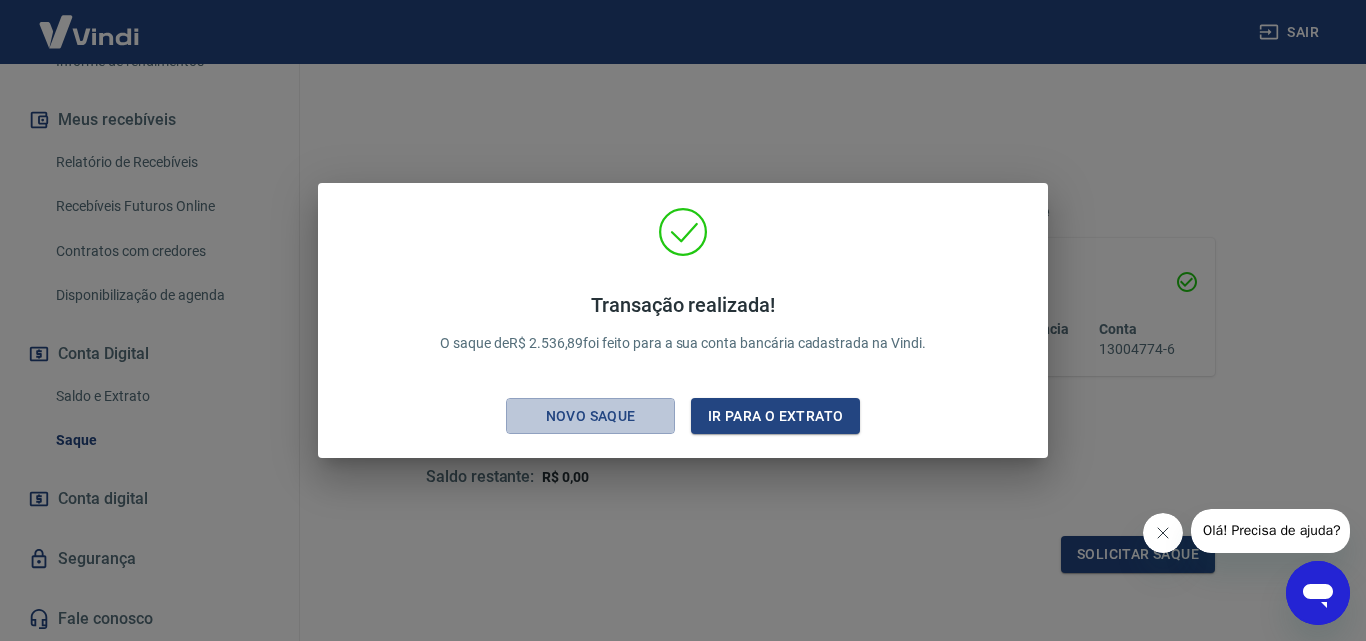 click on "Novo saque" at bounding box center (591, 416) 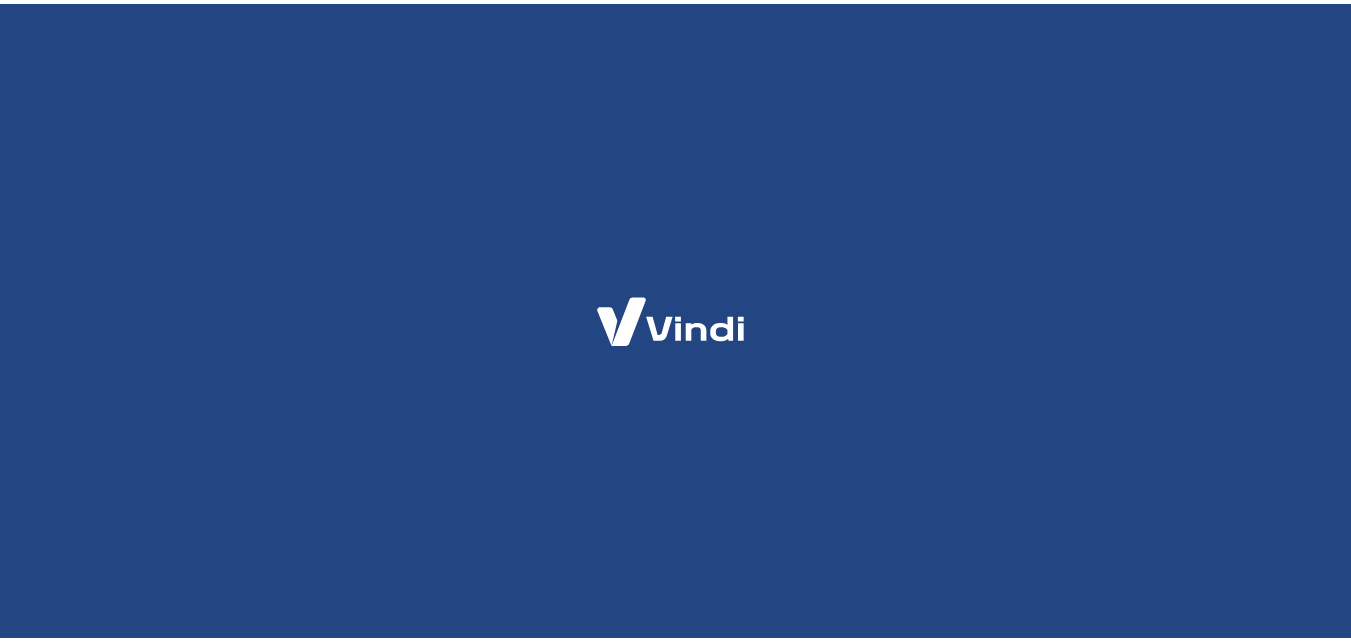 scroll, scrollTop: 0, scrollLeft: 0, axis: both 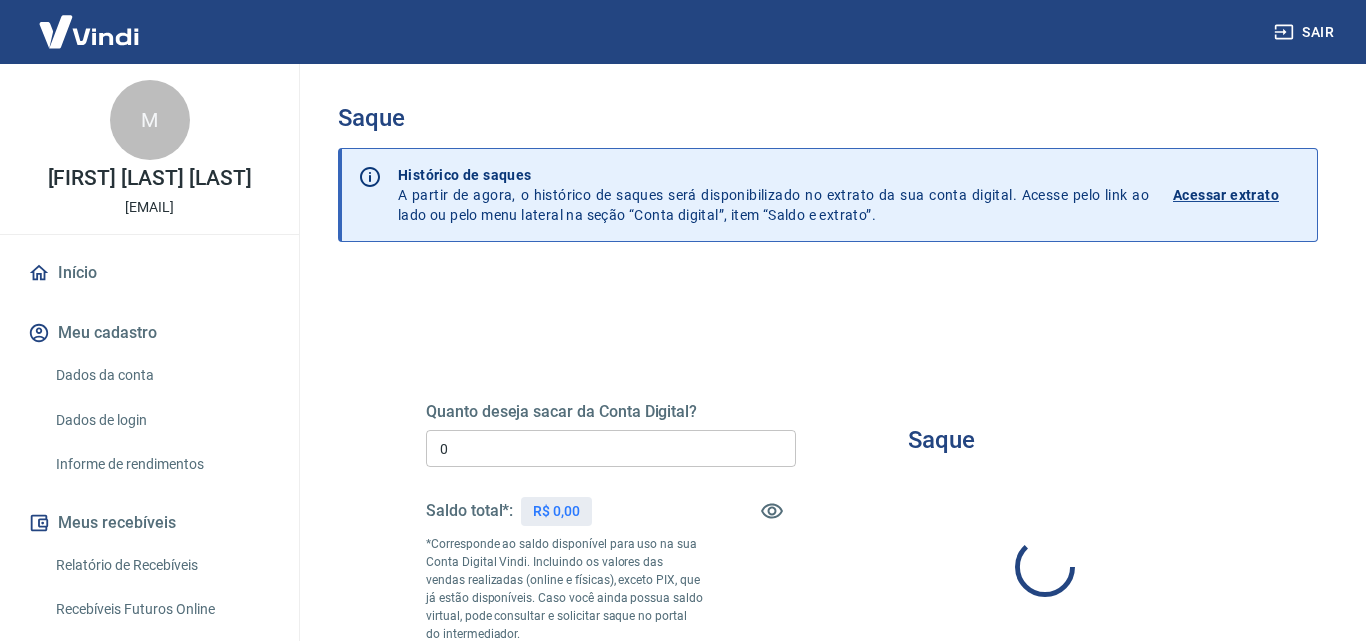 type on "R$ 0,00" 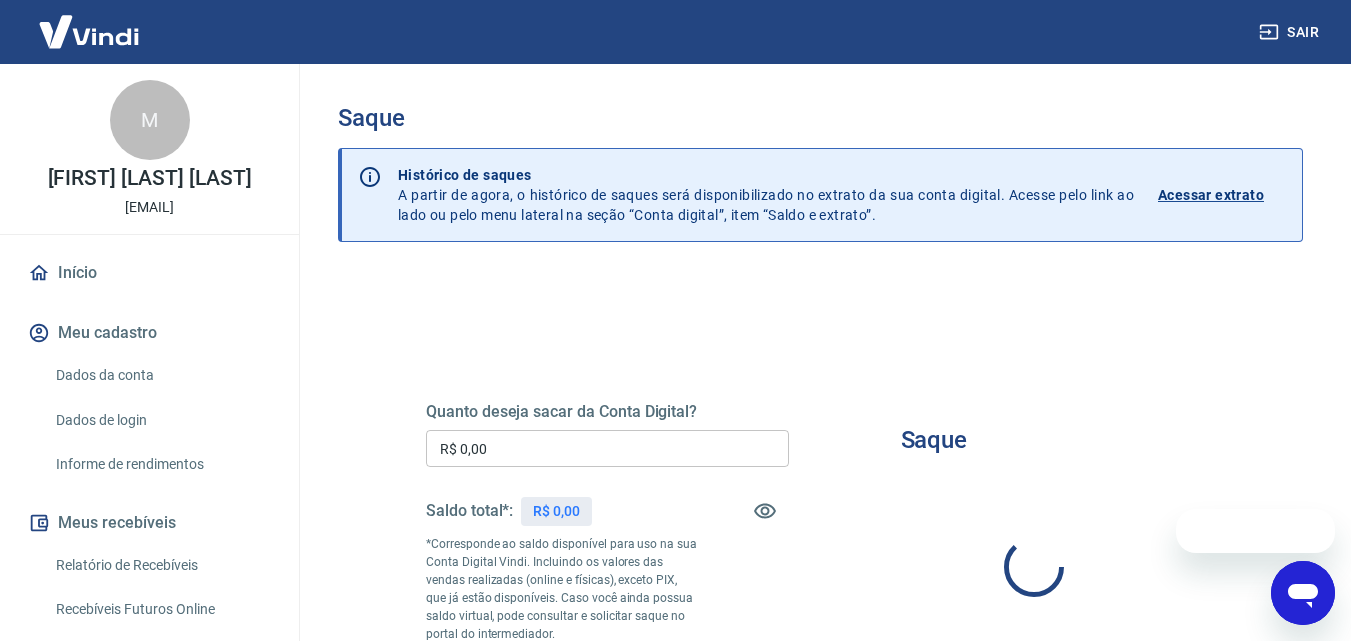 scroll, scrollTop: 0, scrollLeft: 0, axis: both 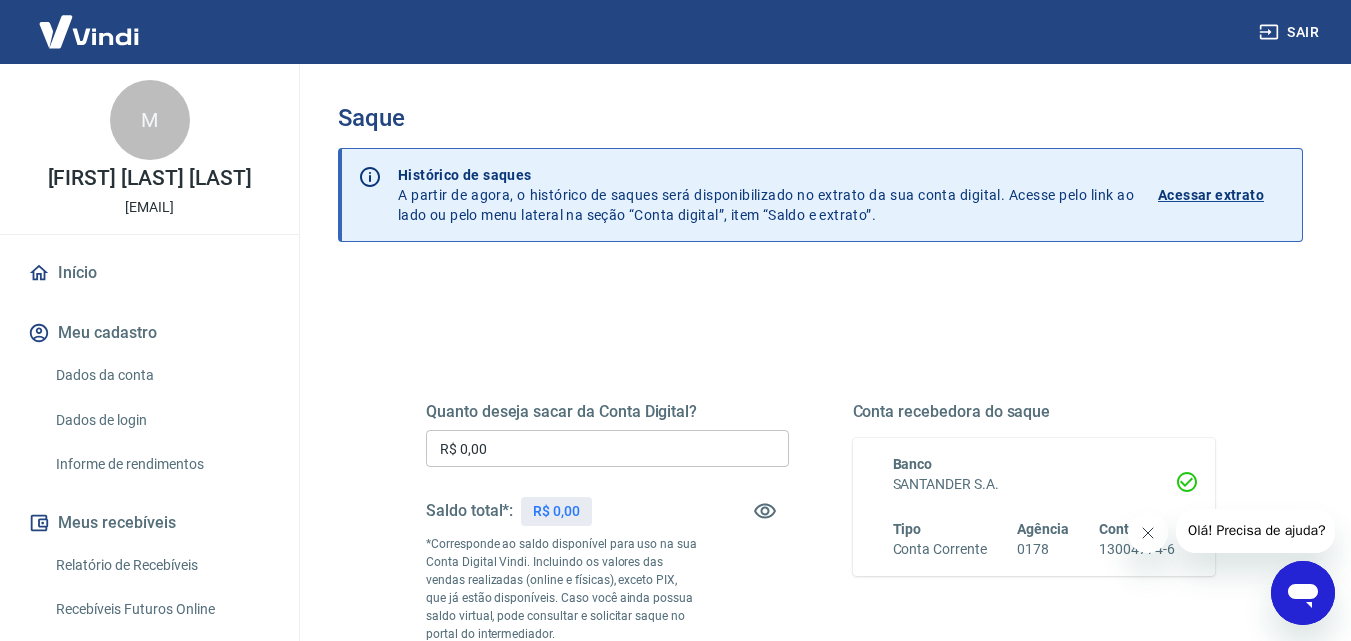 click on "Quanto deseja sacar da Conta Digital? R$ 0,00 ​ Saldo total*: R$ 0,00 *Corresponde ao saldo disponível para uso na sua Conta Digital Vindi. Incluindo os valores das vendas realizadas (online e físicas), exceto PIX, que já estão disponíveis. Caso você ainda possua saldo virtual, pode consultar e solicitar saque no portal do intermediador. Saldo restante: R$ 0,00 Conta recebedora do saque Banco SANTANDER S.A. Tipo Conta Corrente Agência [AGENCY_NUMBER] Conta [ACCOUNT_NUMBER] Solicitar saque" at bounding box center (820, 640) 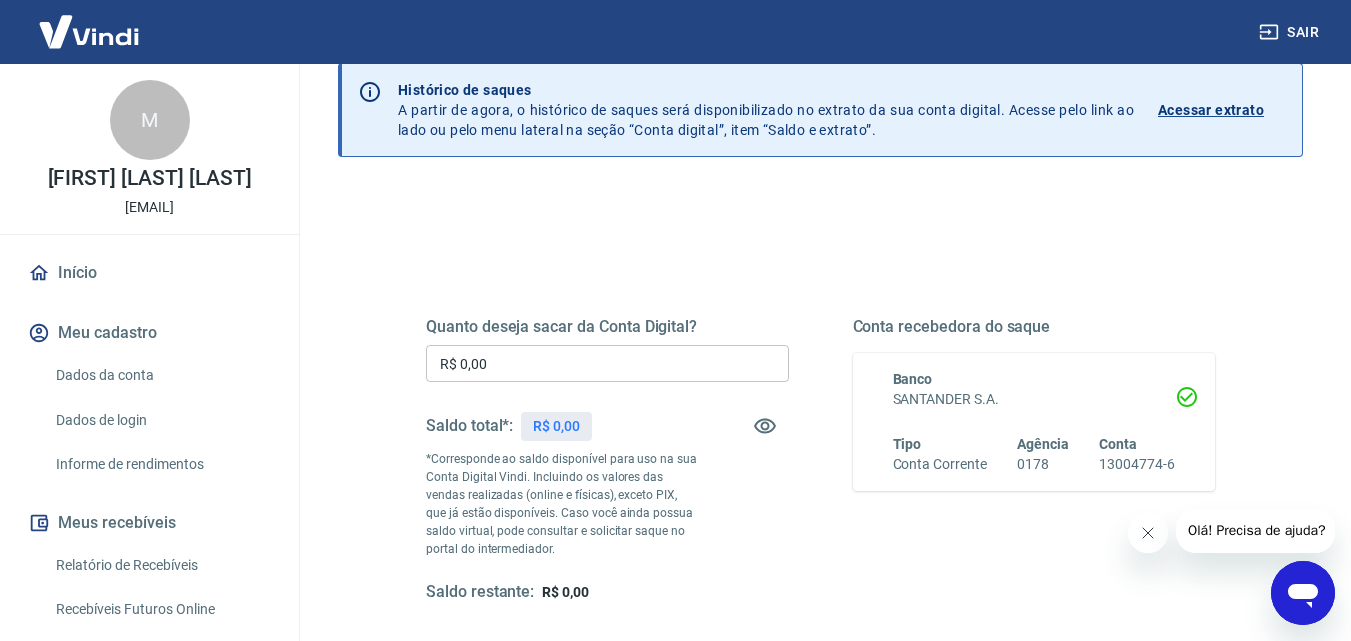 scroll, scrollTop: 200, scrollLeft: 0, axis: vertical 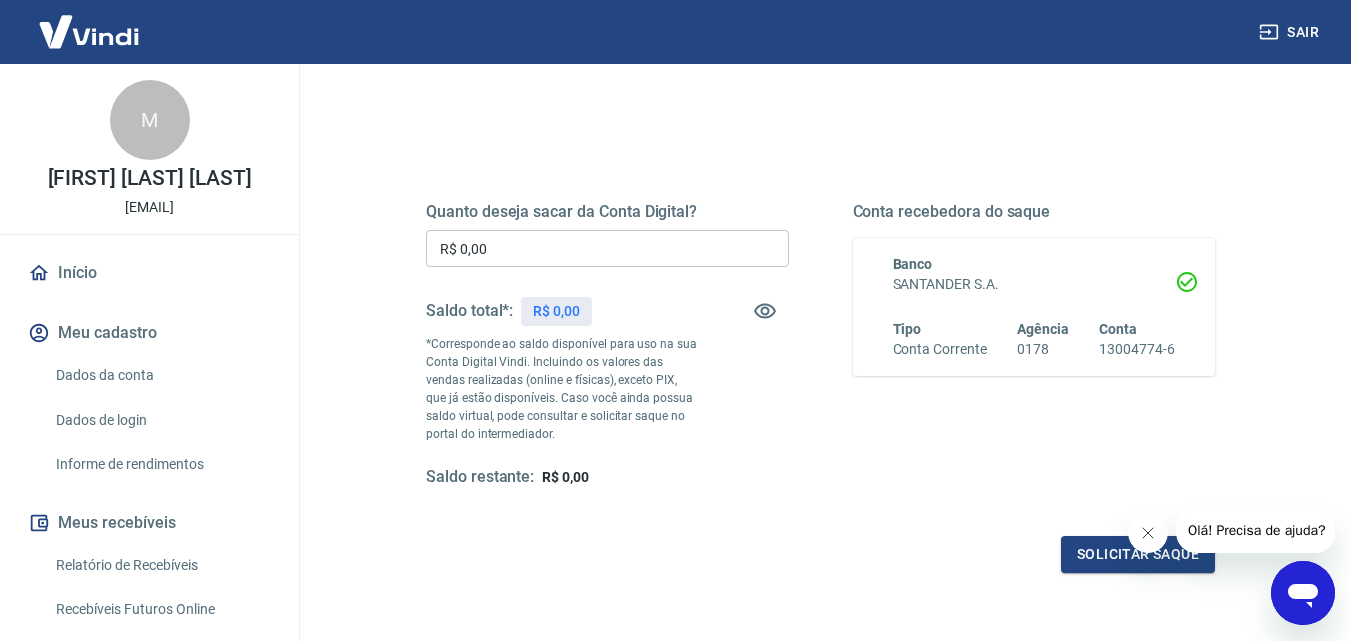 click at bounding box center (1147, 533) 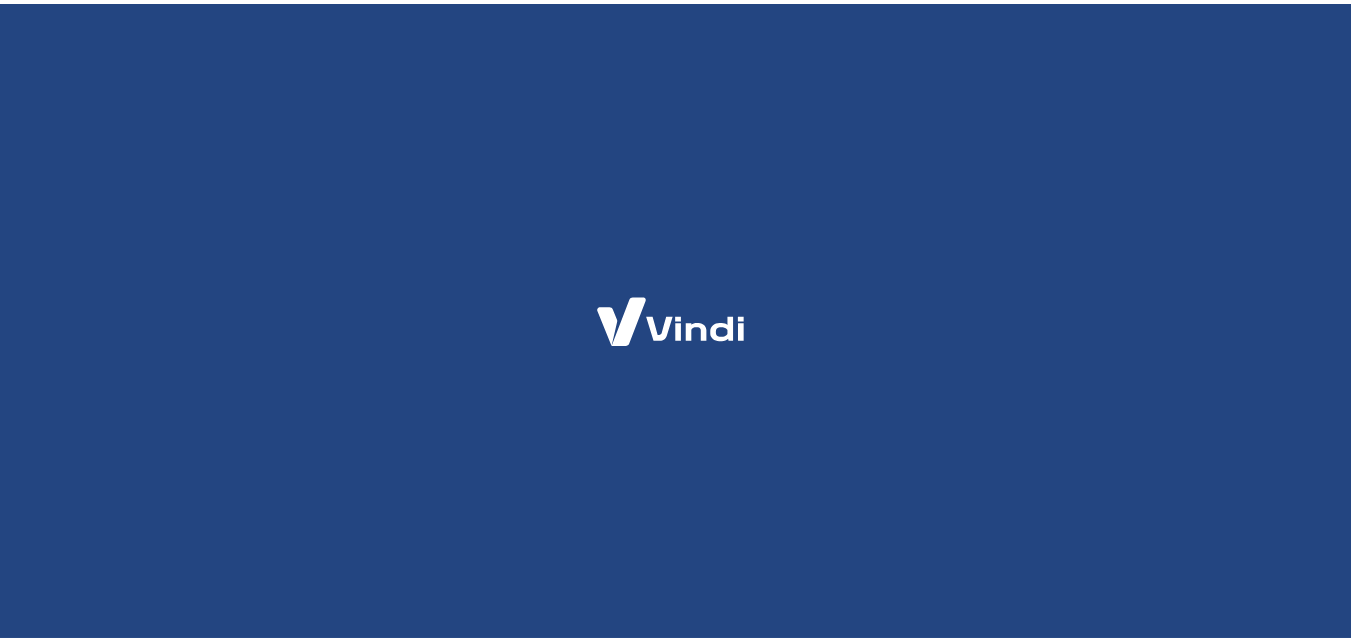 scroll, scrollTop: 0, scrollLeft: 0, axis: both 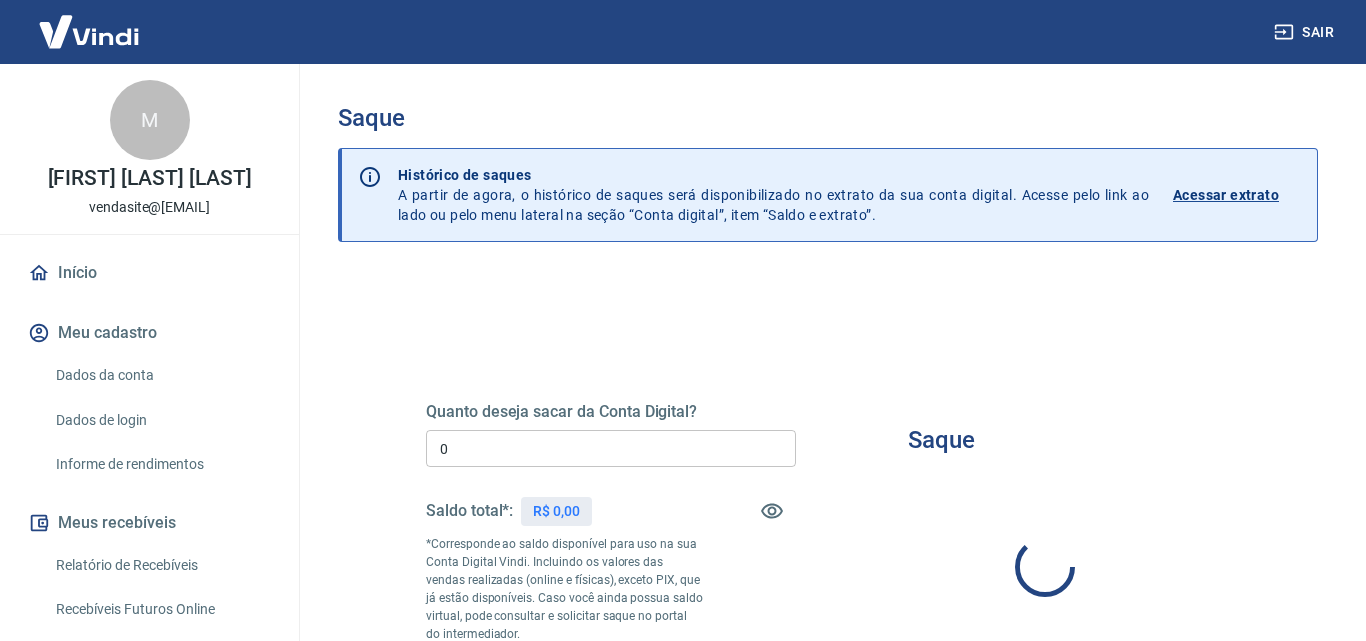 type on "R$ 0,00" 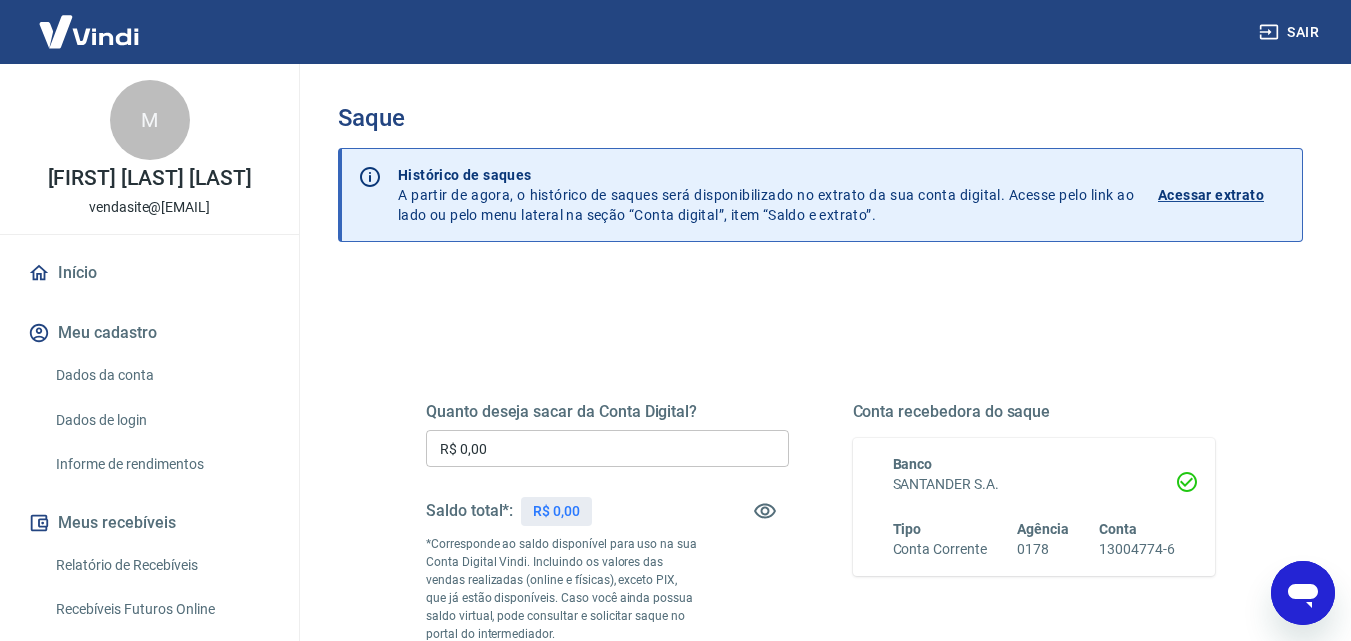 scroll, scrollTop: 0, scrollLeft: 0, axis: both 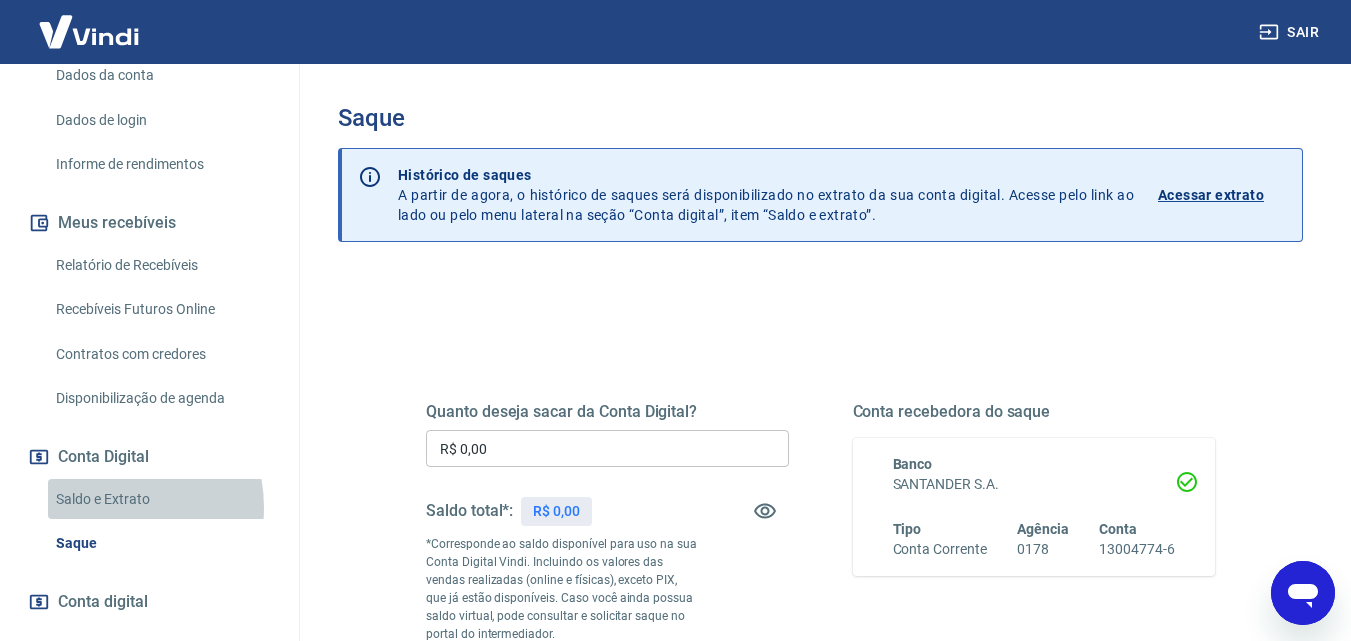click on "Saldo e Extrato" at bounding box center (161, 499) 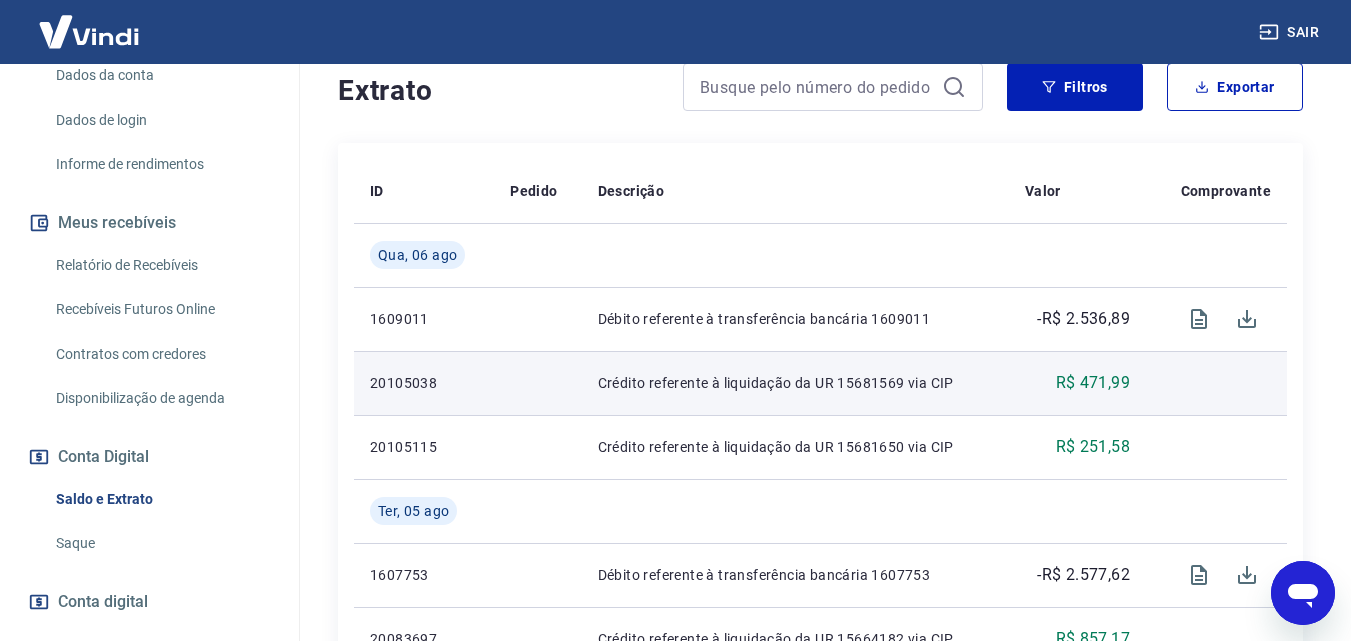 scroll, scrollTop: 500, scrollLeft: 0, axis: vertical 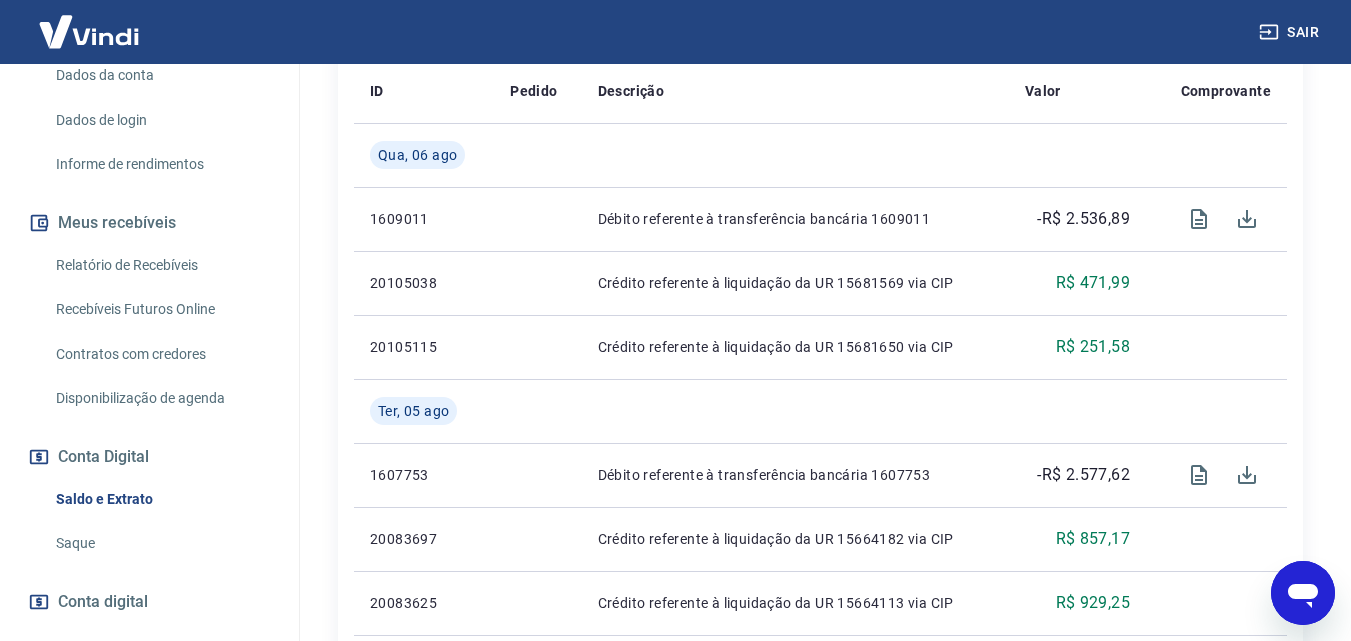 click on "Saque" at bounding box center [161, 543] 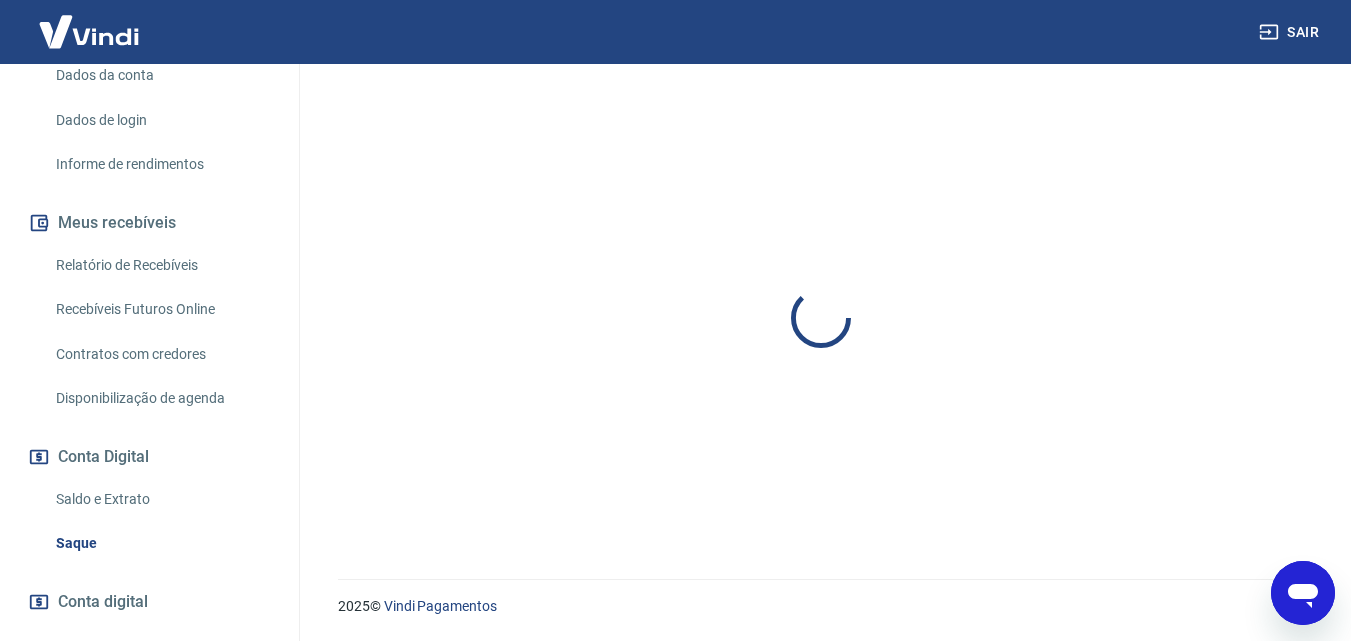 scroll, scrollTop: 0, scrollLeft: 0, axis: both 